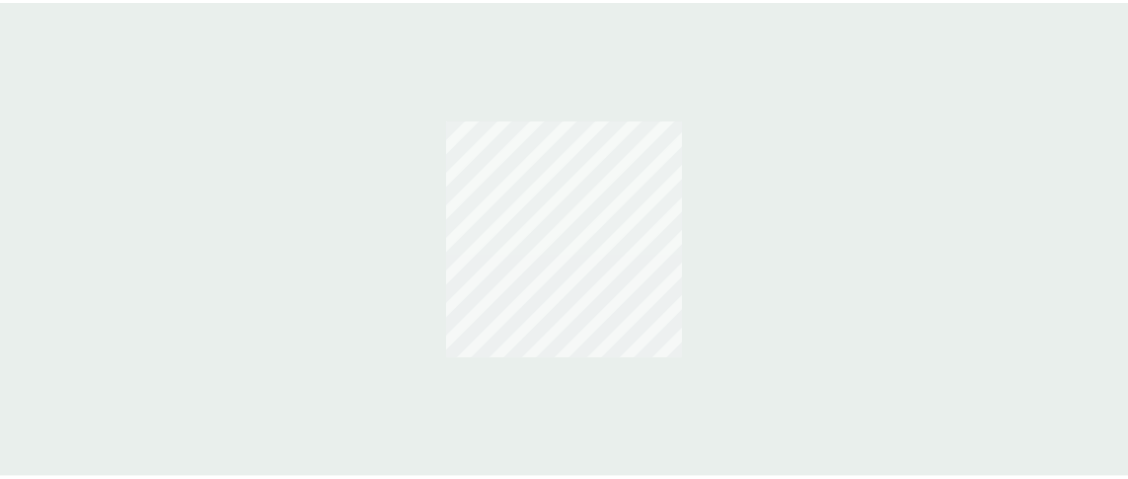 scroll, scrollTop: 0, scrollLeft: 0, axis: both 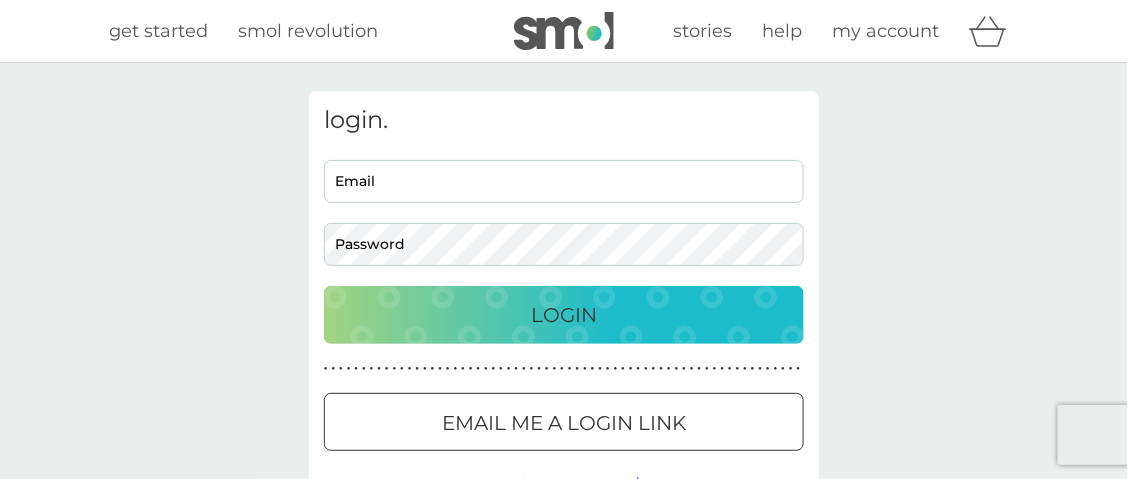 type on "rmackrellphysics@gmail.com" 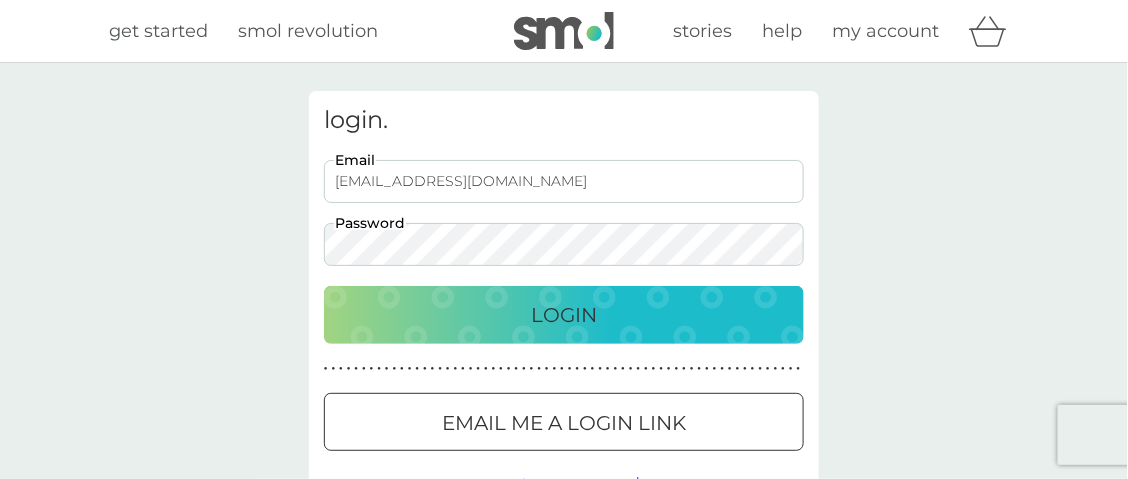 click on "Login" at bounding box center [564, 315] 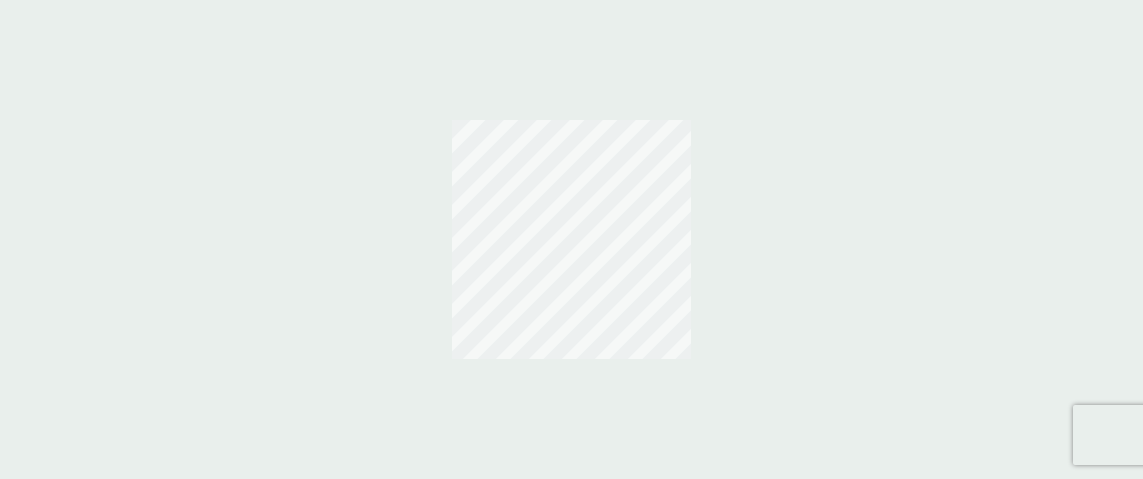 scroll, scrollTop: 0, scrollLeft: 0, axis: both 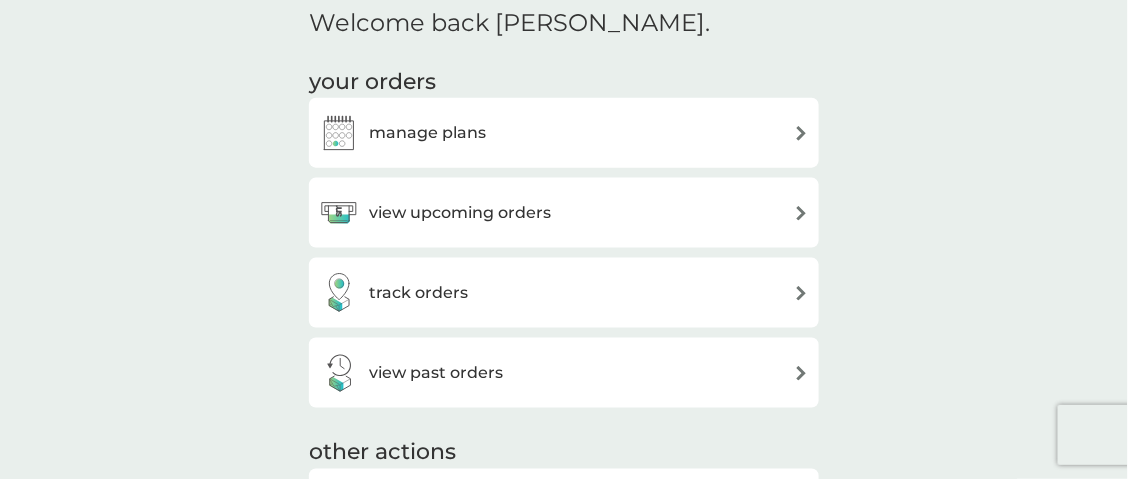click at bounding box center (801, 133) 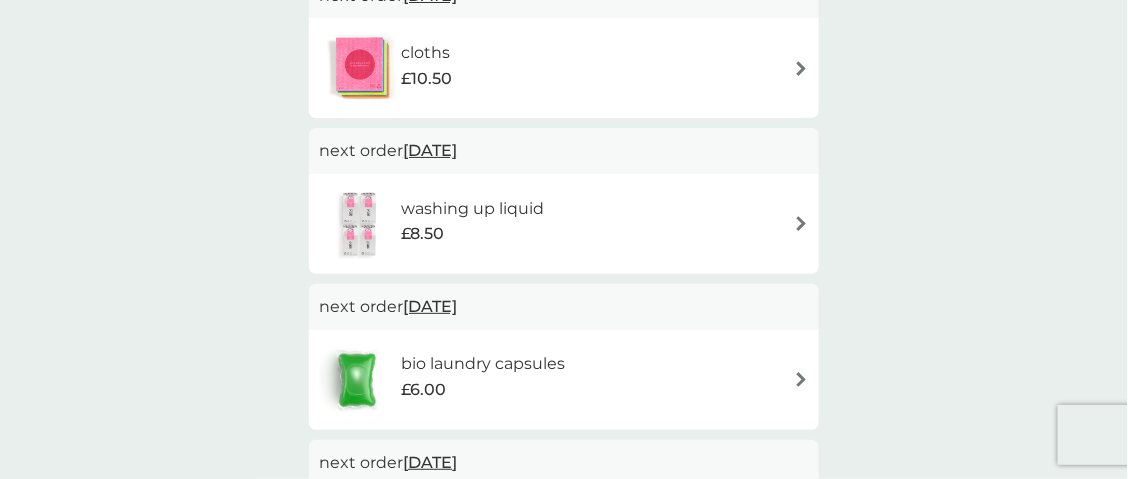 scroll, scrollTop: 601, scrollLeft: 0, axis: vertical 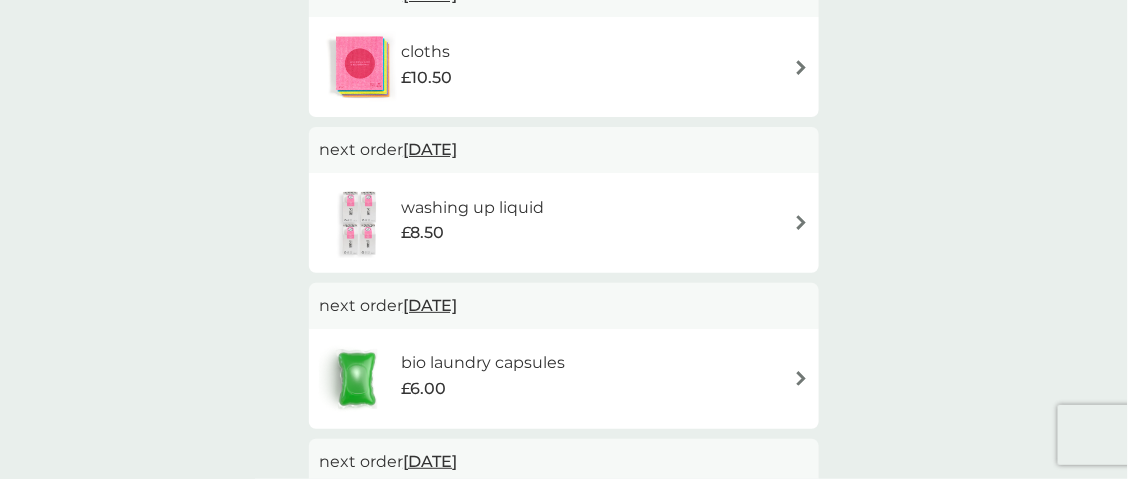 click on "washing up liquid £8.50" at bounding box center (564, 223) 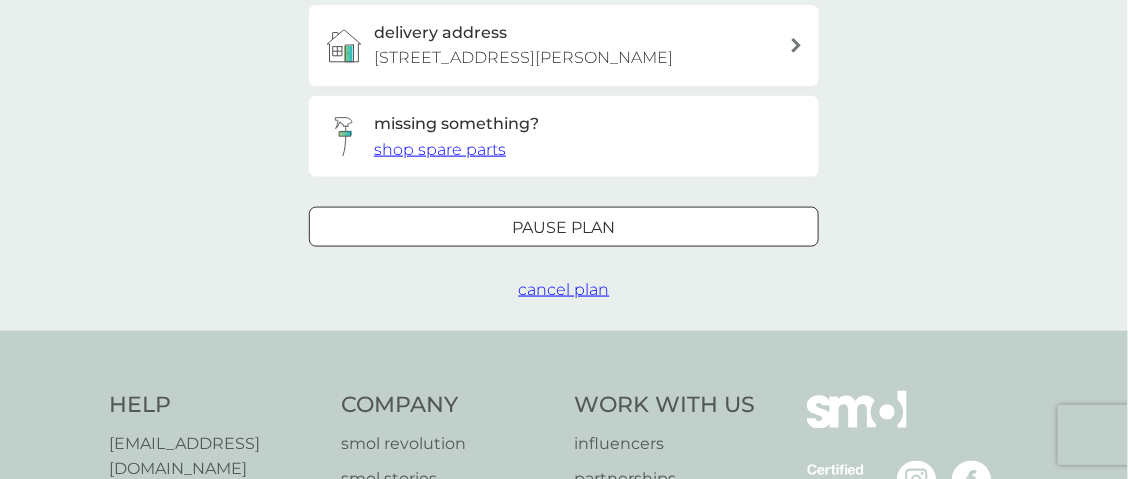 scroll, scrollTop: 0, scrollLeft: 0, axis: both 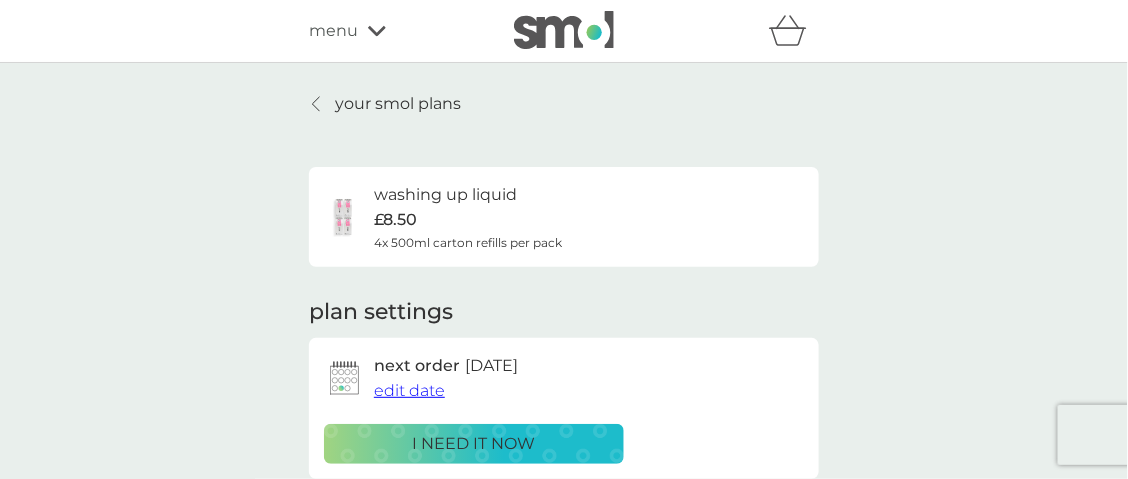 click on "i need it now" at bounding box center [474, 444] 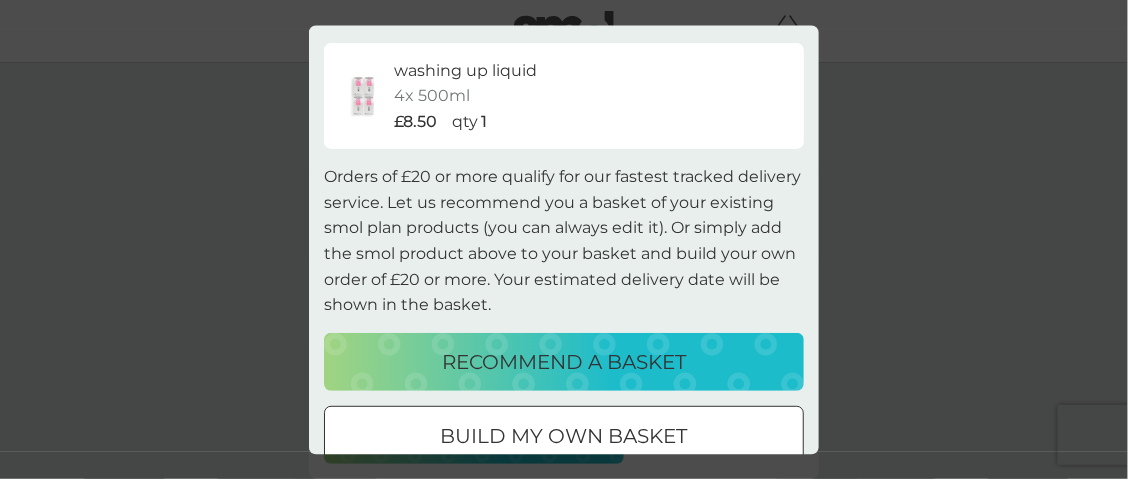 scroll, scrollTop: 45, scrollLeft: 0, axis: vertical 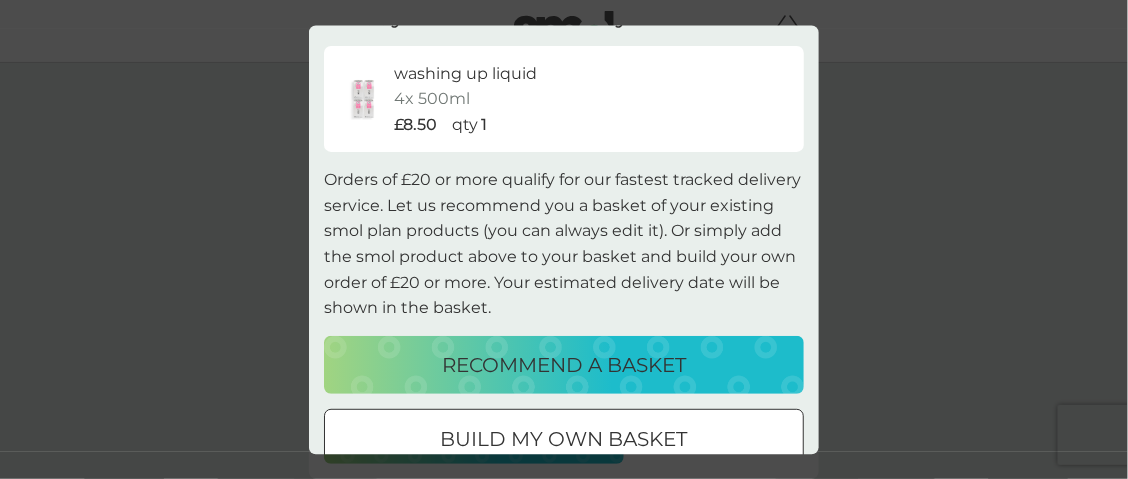 click on "recommend a basket" at bounding box center [564, 364] 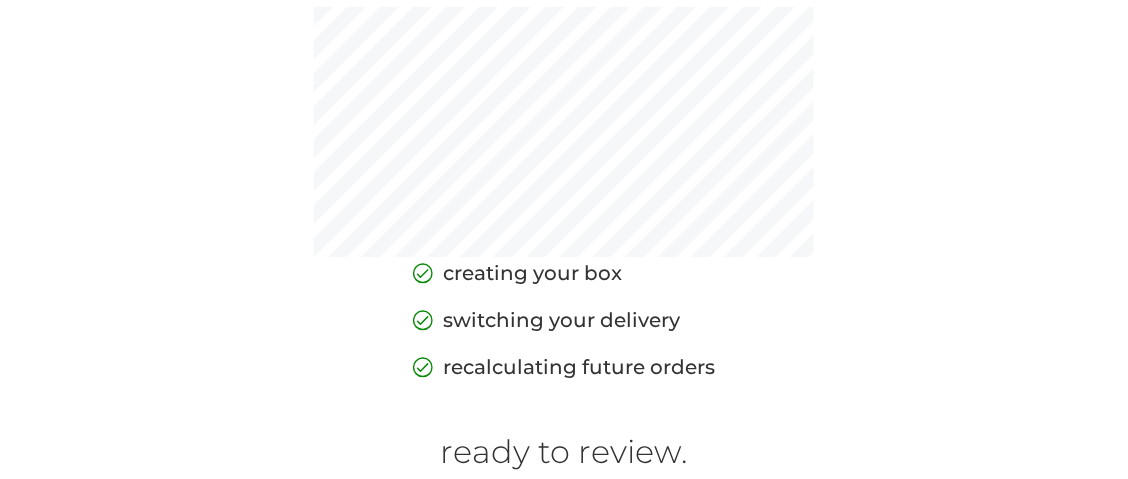 scroll, scrollTop: 179, scrollLeft: 0, axis: vertical 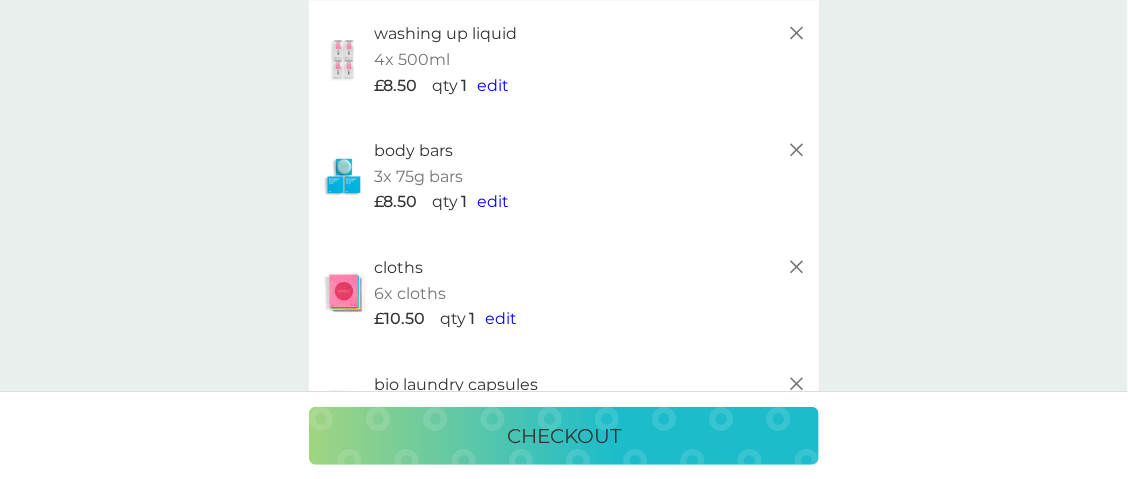 click 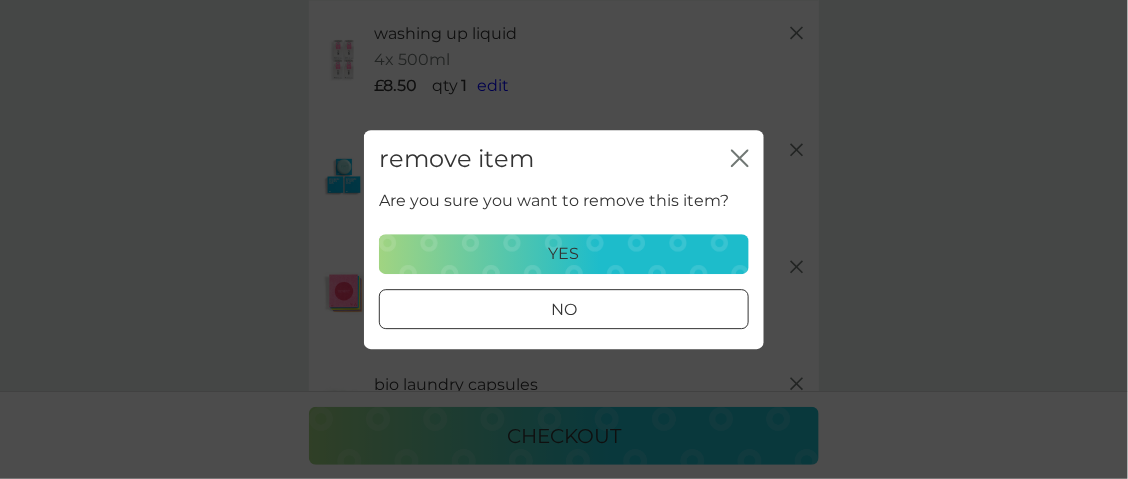 click on "yes" at bounding box center [564, 254] 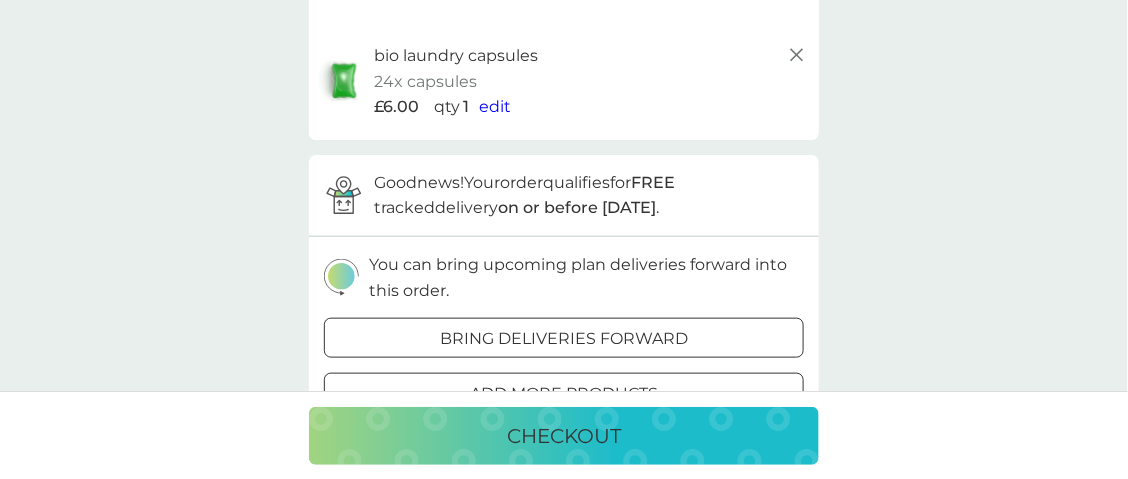 scroll, scrollTop: 408, scrollLeft: 0, axis: vertical 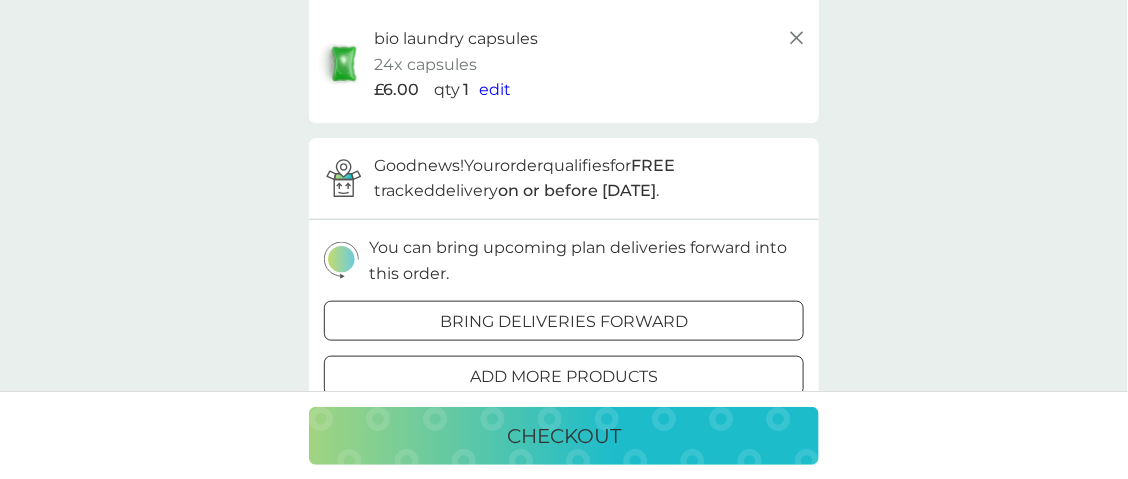 click on "bring deliveries forward" at bounding box center [564, 322] 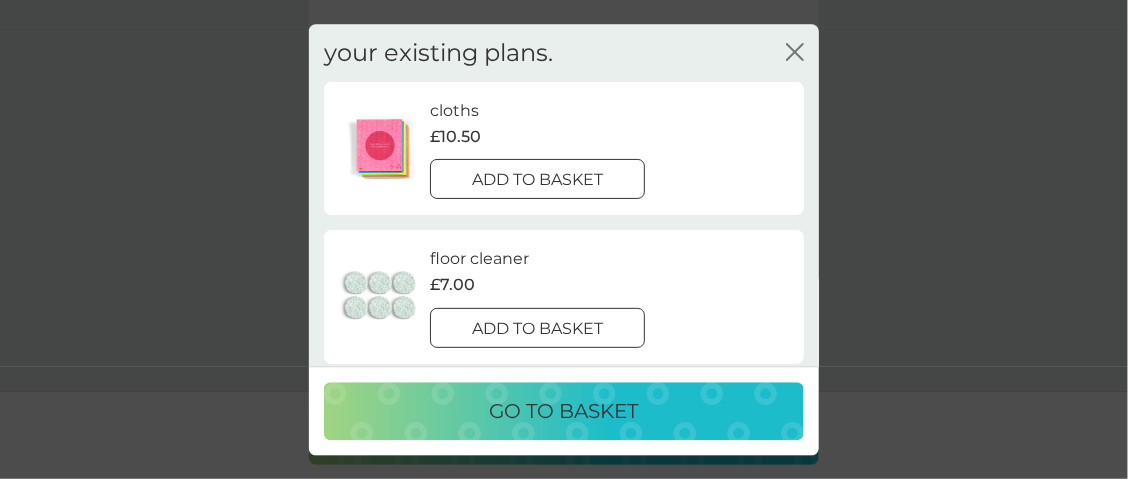 click 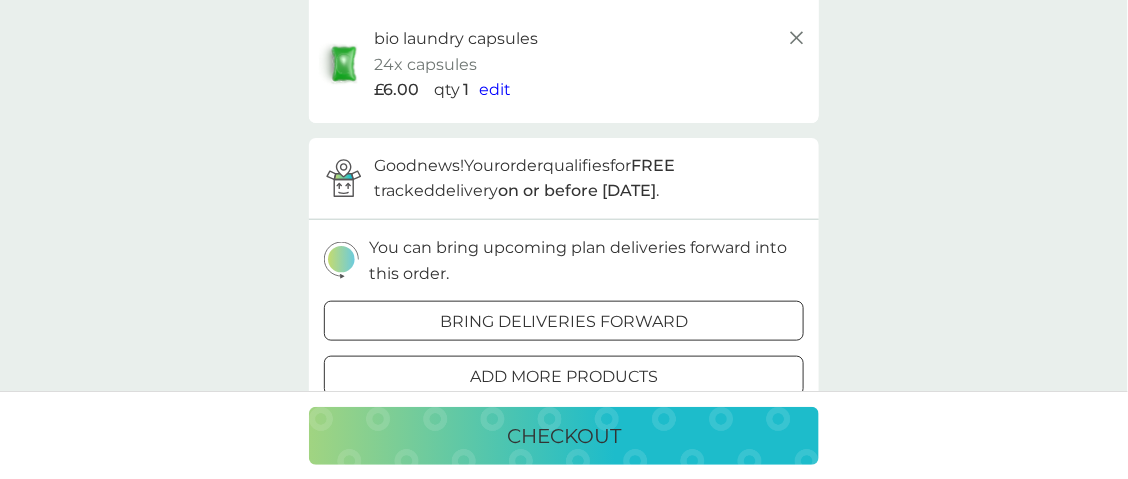 click on "checkout" at bounding box center (564, 436) 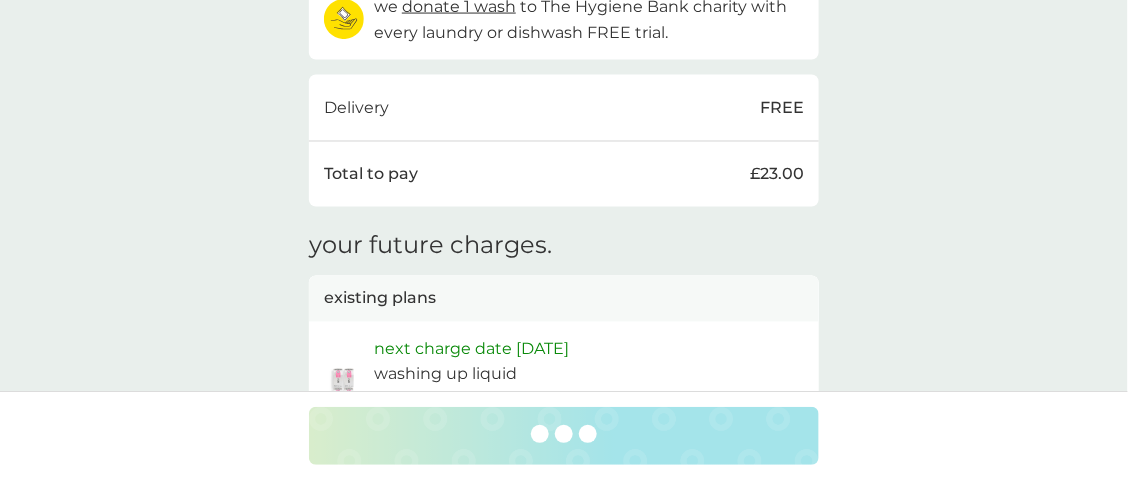 scroll, scrollTop: 894, scrollLeft: 0, axis: vertical 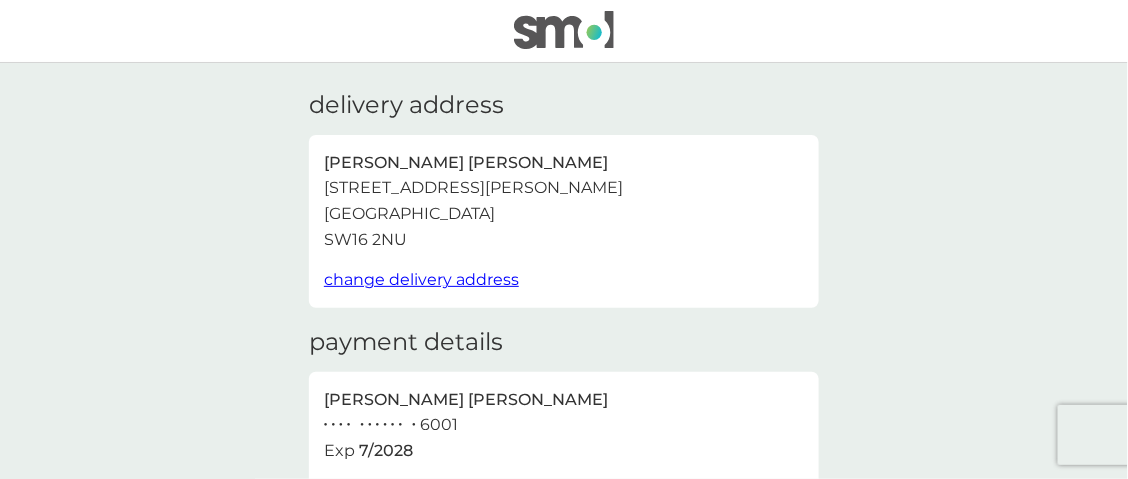 click on "delivery address [PERSON_NAME][GEOGRAPHIC_DATA][STREET_ADDRESS][PERSON_NAME] change delivery address payment details [PERSON_NAME] ● ● ● ● ● ● ● ● ● ● ● 6001 Exp 7 / 2028 update card details place order Total to pay £23.00 order summary washing up liquid 4x 500ml qty 1 £8.50 body bars 3x 75g bars qty 1 £8.50 bio laundry capsules 24x capsules qty 1 £6.00 Subtotal £23.00 Delivery FREE Total £23.00 Secure Payment" at bounding box center [564, 645] 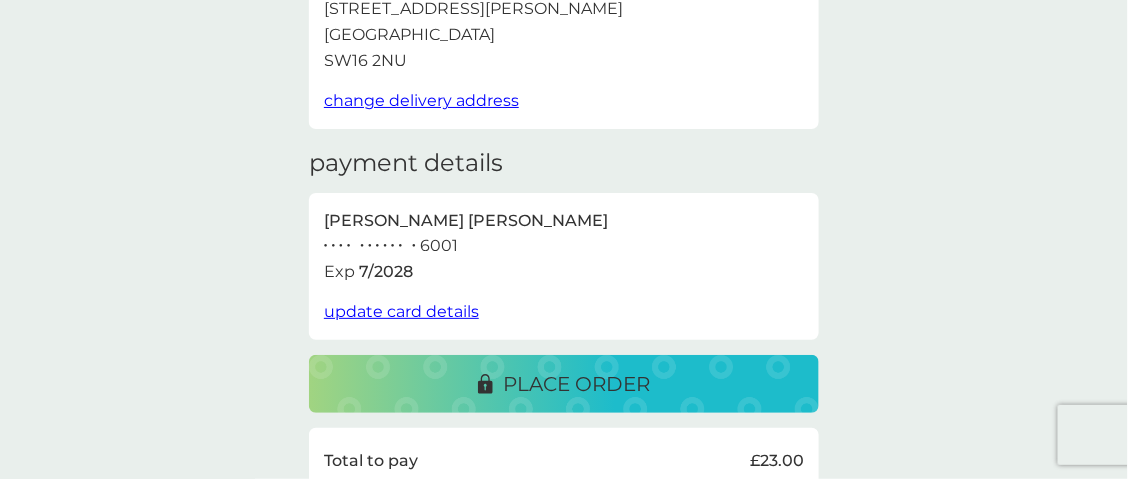scroll, scrollTop: 180, scrollLeft: 0, axis: vertical 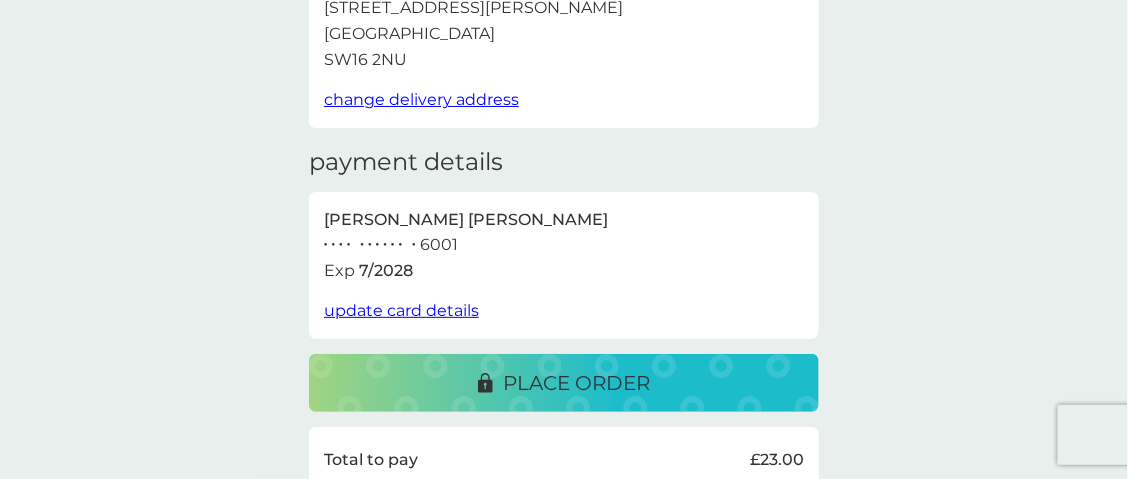 click on "update card details" at bounding box center [401, 310] 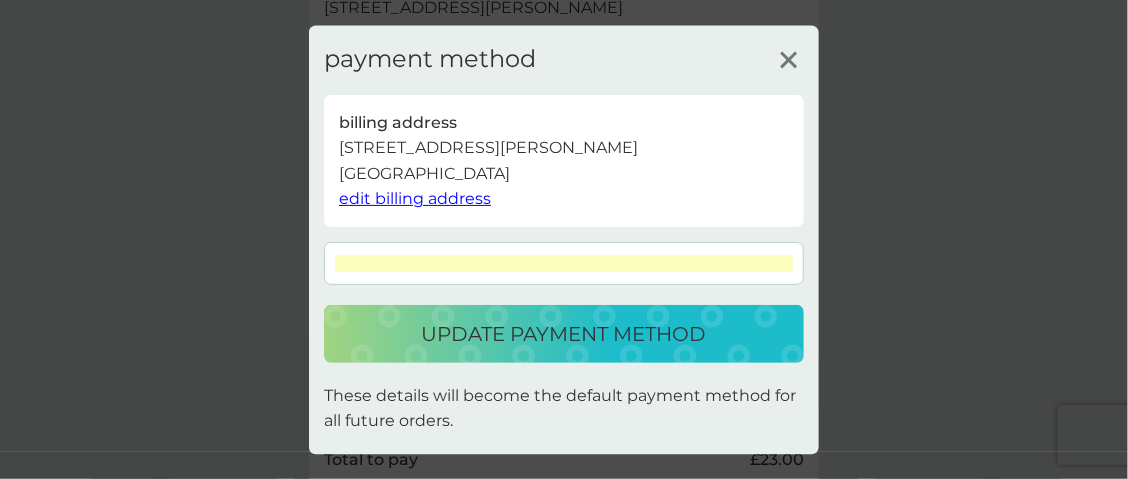 click on "update payment method" at bounding box center (564, 334) 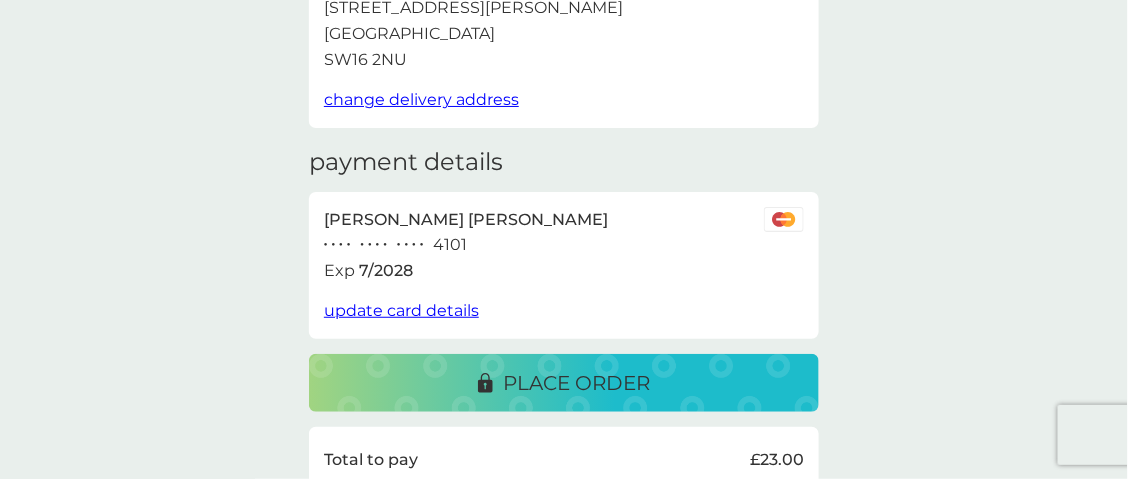 click on "place order" at bounding box center [576, 383] 